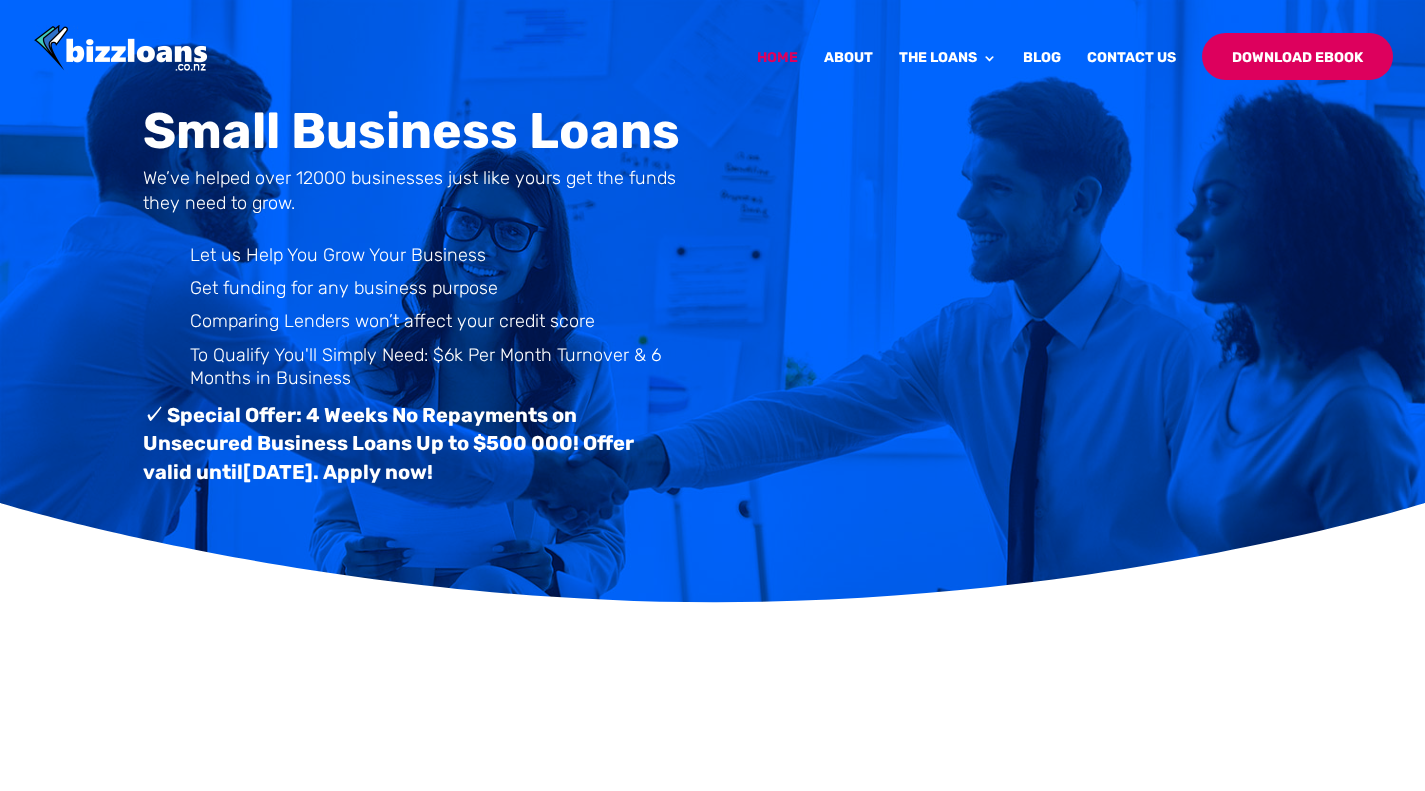 scroll, scrollTop: 0, scrollLeft: 0, axis: both 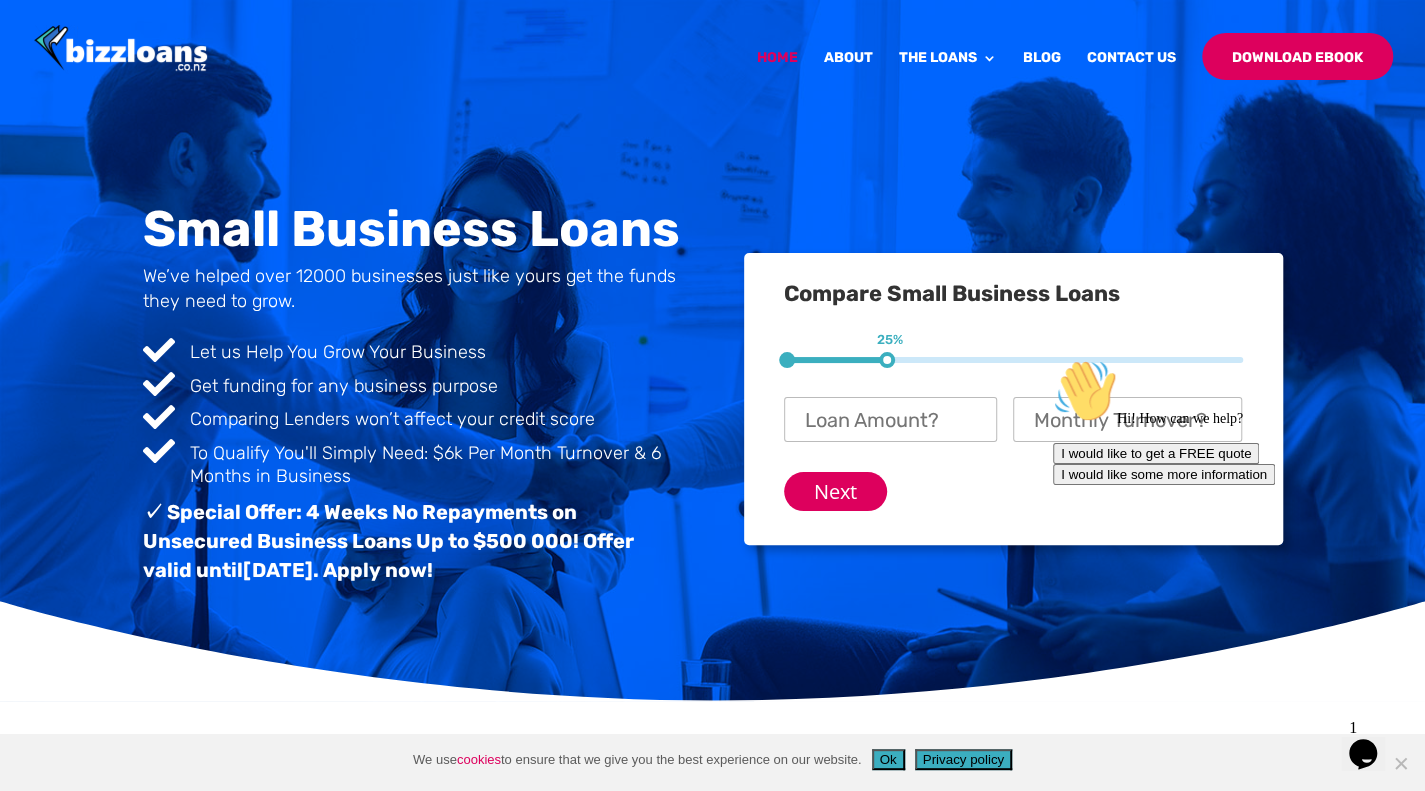 click at bounding box center (121, 49) 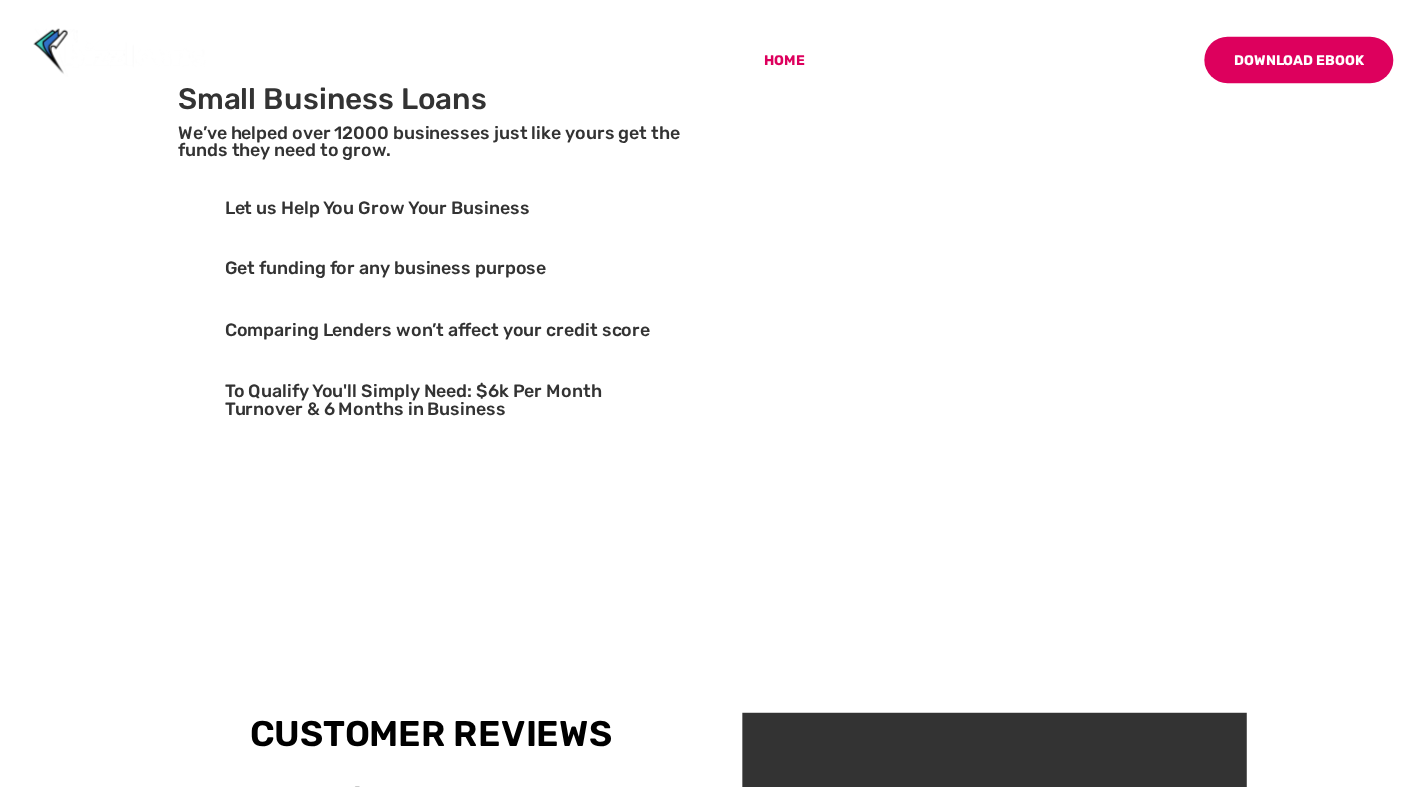 scroll, scrollTop: 0, scrollLeft: 0, axis: both 